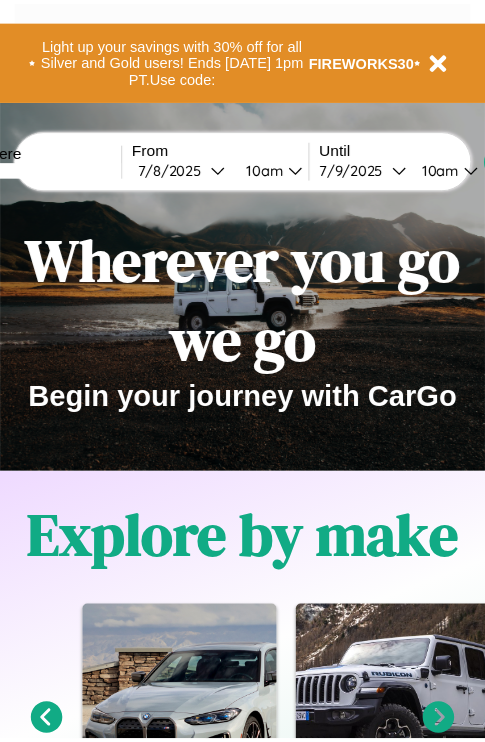 scroll, scrollTop: 0, scrollLeft: 0, axis: both 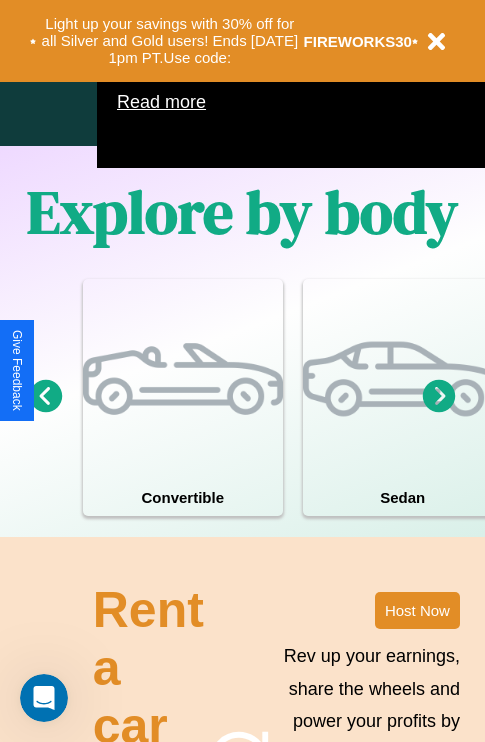 click 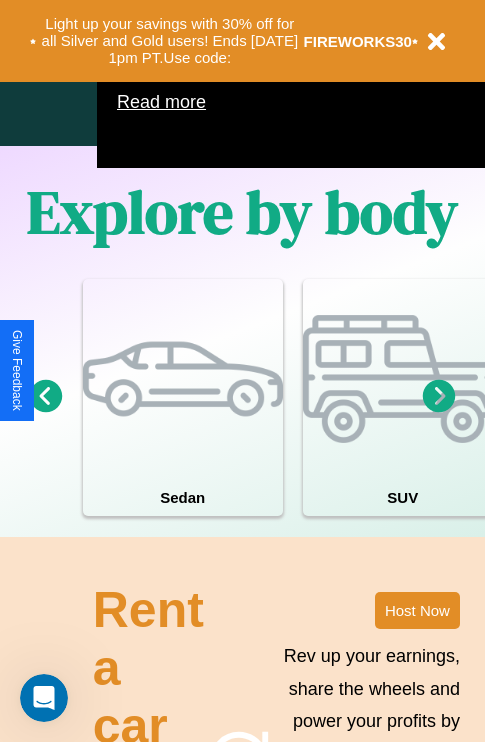 click 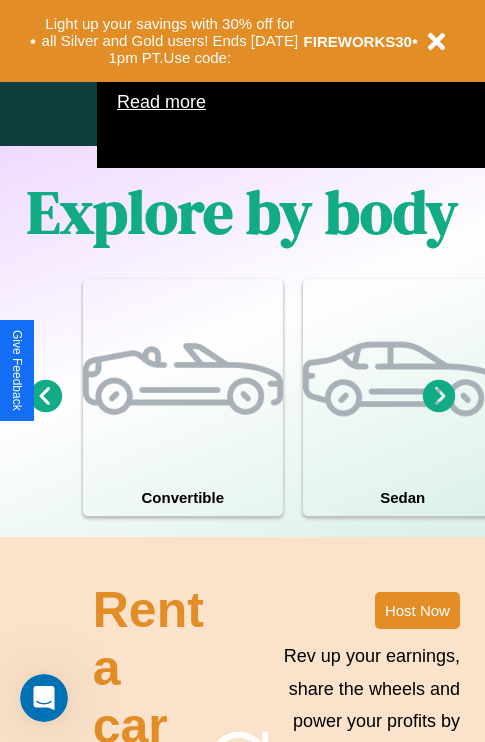 click 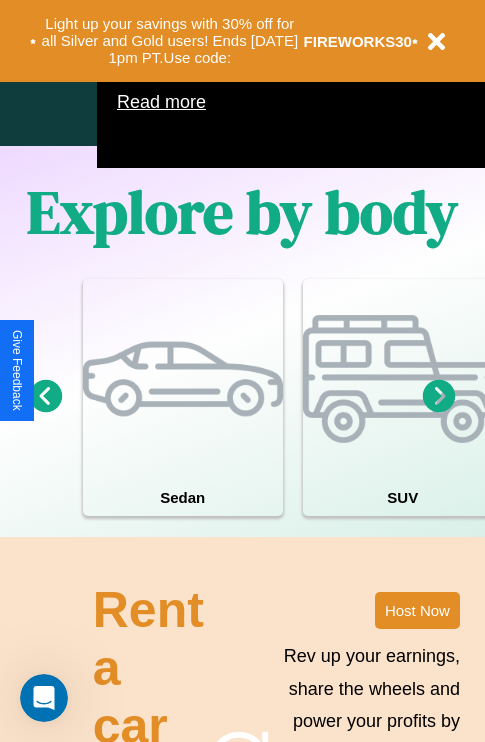 click 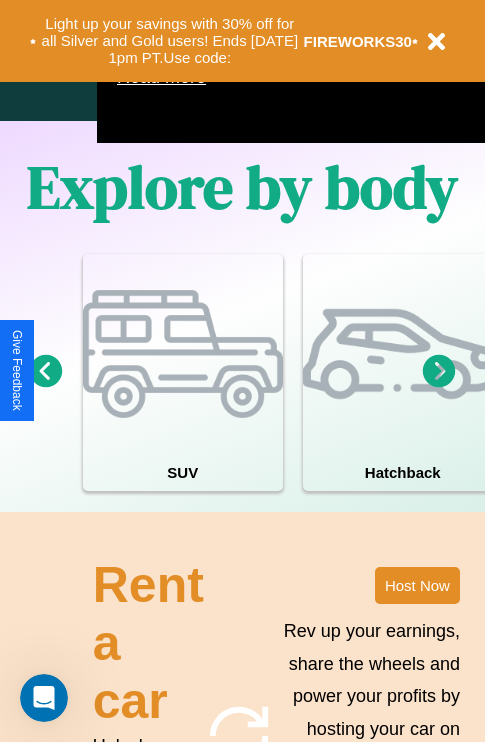 scroll, scrollTop: 1285, scrollLeft: 0, axis: vertical 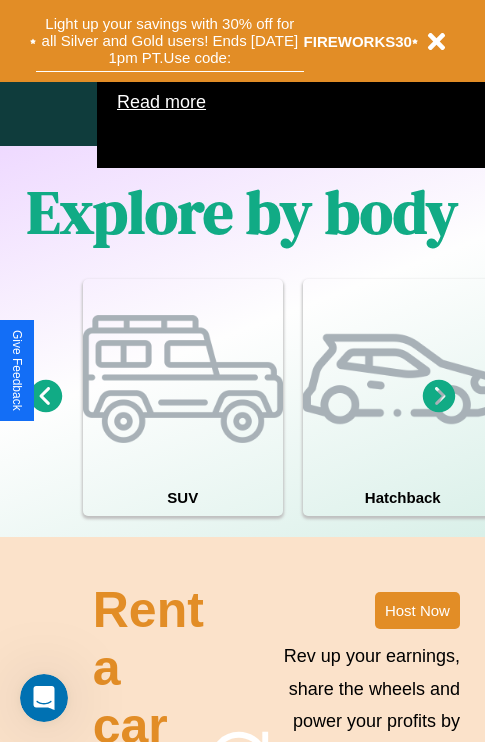 click on "Light up your savings with 30% off for all Silver and Gold users! Ends 8/1 at 1pm PT.  Use code:" at bounding box center (170, 41) 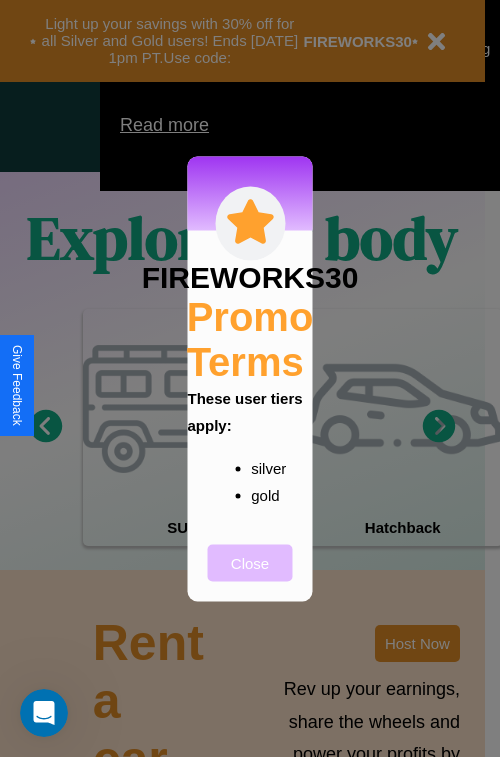 click on "Close" at bounding box center [250, 562] 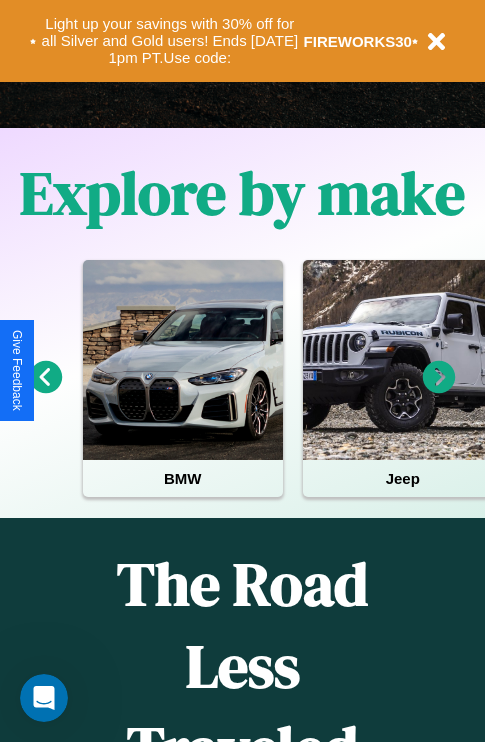 scroll, scrollTop: 308, scrollLeft: 0, axis: vertical 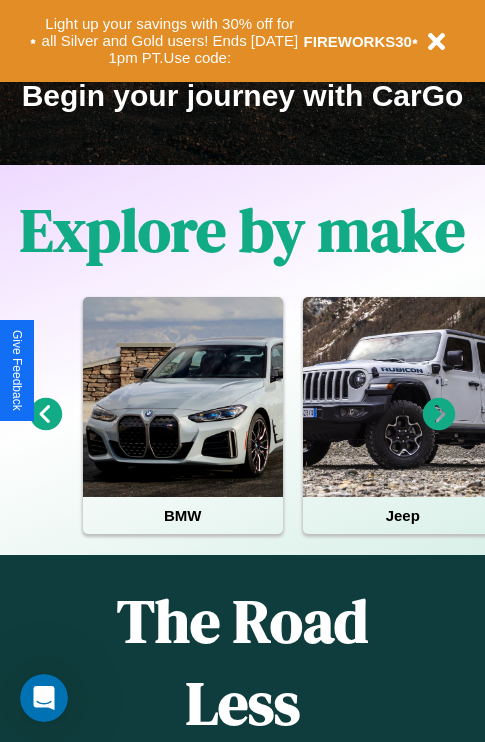 click 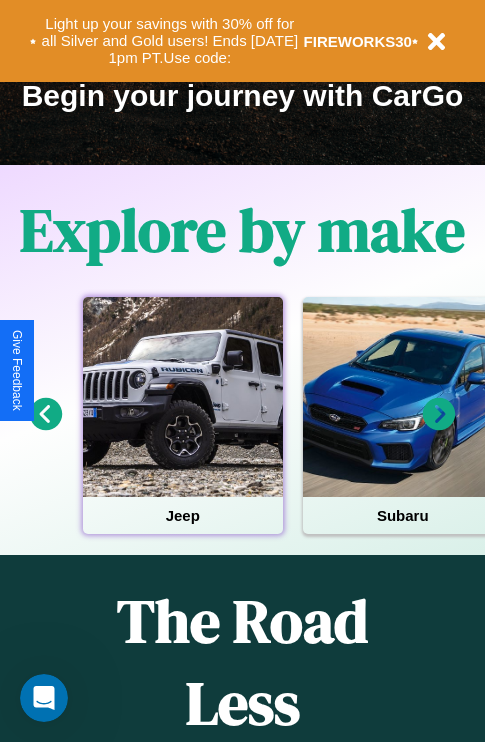 click at bounding box center (183, 397) 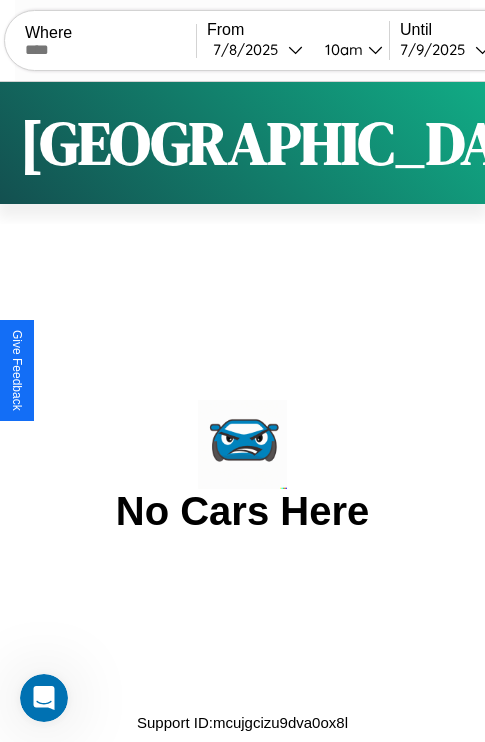 scroll, scrollTop: 0, scrollLeft: 0, axis: both 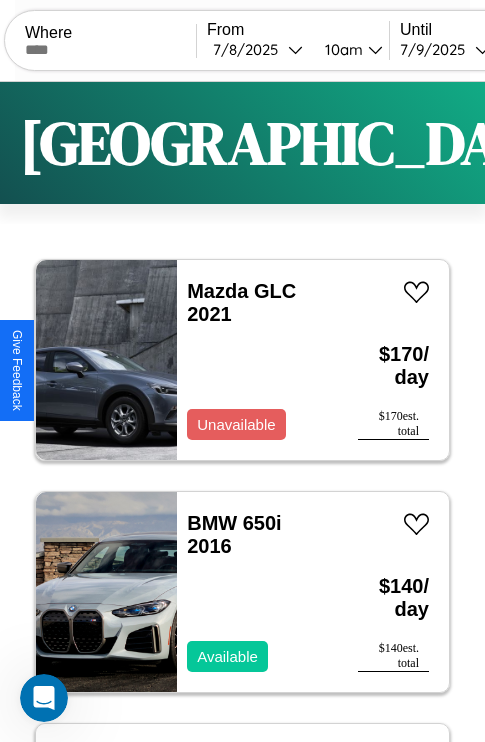 click on "Filters" at bounding box center (640, 143) 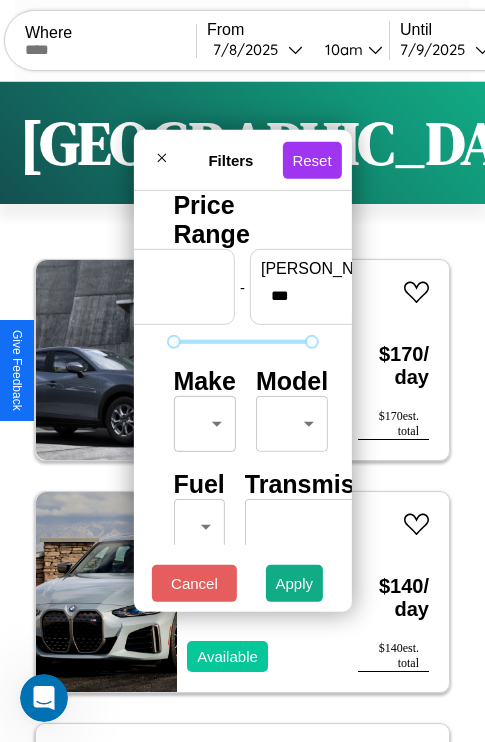 scroll, scrollTop: 162, scrollLeft: 63, axis: both 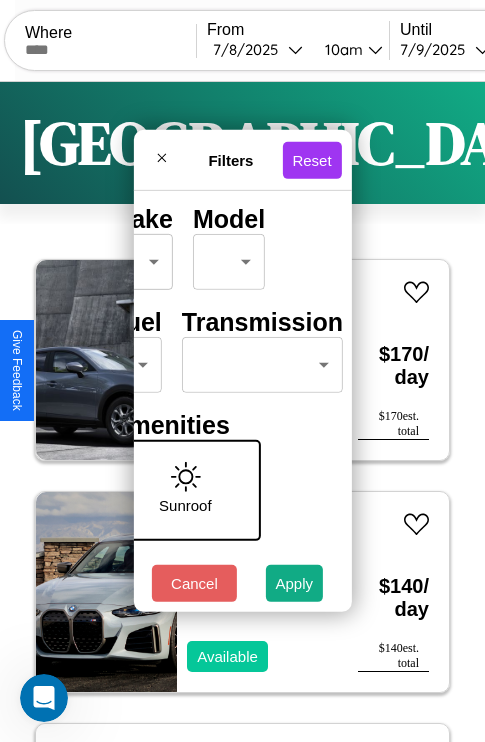 click on "CarGo Where From 7 / 8 / 2025 10am Until 7 / 9 / 2025 10am Become a Host Login Sign Up Dallas Filters 137  cars in this area These cars can be picked up in this city. Mazda   GLC   2021 Unavailable $ 170  / day $ 170  est. total BMW   650i   2016 Available $ 140  / day $ 140  est. total Chrysler   Grand Voyager   2014 Available $ 200  / day $ 200  est. total Toyota   Tundra   2024 Available $ 70  / day $ 70  est. total GMC   D7   2017 Available $ 80  / day $ 80  est. total Bentley   Flying Spur   2021 Available $ 120  / day $ 120  est. total Infiniti   QX80   2019 Unavailable $ 190  / day $ 190  est. total Buick   Enclave   2022 Available $ 180  / day $ 180  est. total Chevrolet   Kalos   2016 Available $ 30  / day $ 30  est. total Toyota   Scion xD   2022 Available $ 110  / day $ 110  est. total Hummer   H1   2023 Available $ 150  / day $ 150  est. total Ferrari   456 GT   2018 Available $ 190  / day $ 190  est. total Infiniti   Q70   2019 Available $ 70  / day $ 70  est. total Volvo   EX30 CC   2024 $ 190 $" at bounding box center [242, 412] 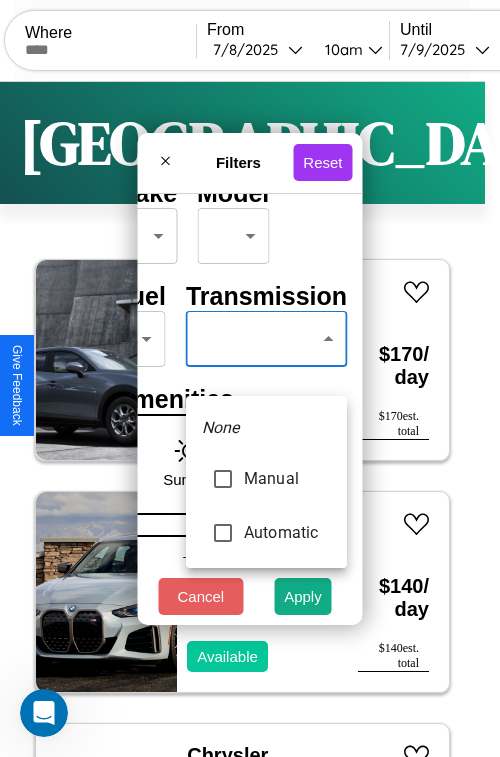 type on "*********" 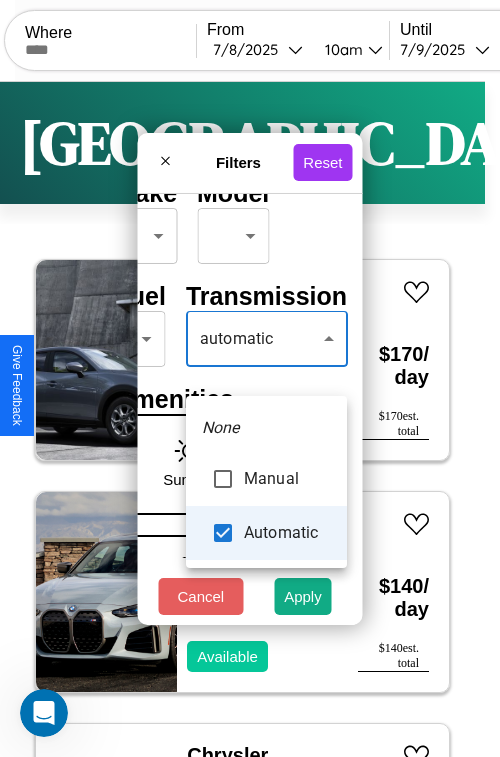 click at bounding box center (250, 378) 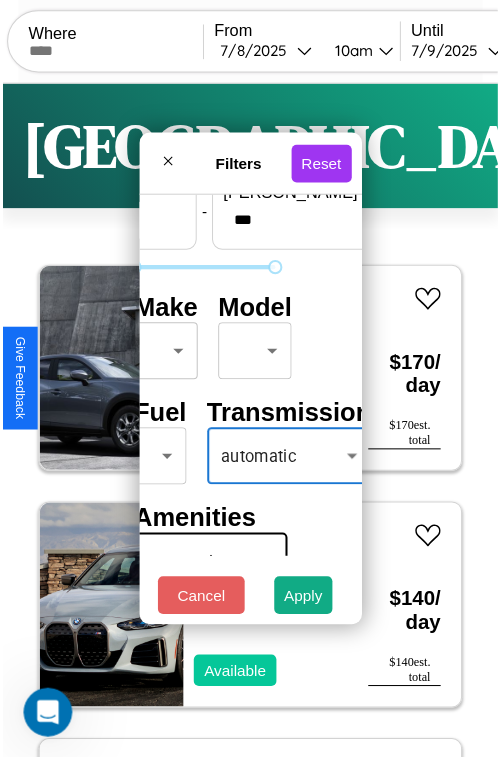 scroll, scrollTop: 59, scrollLeft: 40, axis: both 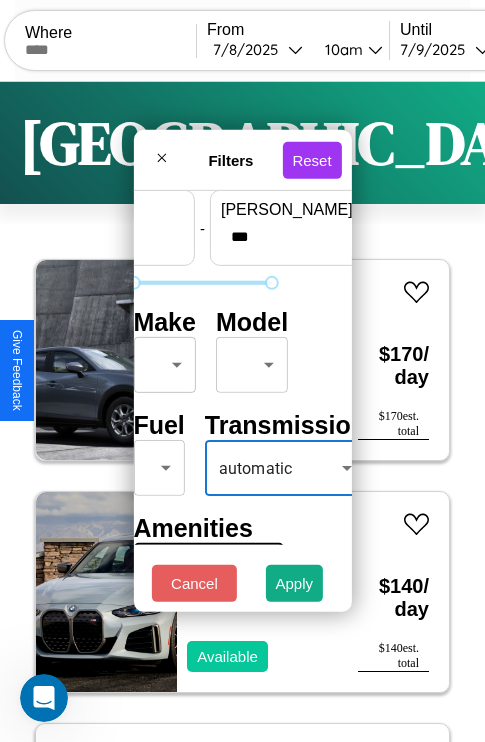 click on "CarGo Where From 7 / 8 / 2025 10am Until 7 / 9 / 2025 10am Become a Host Login Sign Up Dallas Filters 137  cars in this area These cars can be picked up in this city. Mazda   GLC   2021 Unavailable $ 170  / day $ 170  est. total BMW   650i   2016 Available $ 140  / day $ 140  est. total Chrysler   Grand Voyager   2014 Available $ 200  / day $ 200  est. total Toyota   Tundra   2024 Available $ 70  / day $ 70  est. total GMC   D7   2017 Available $ 80  / day $ 80  est. total Bentley   Flying Spur   2021 Available $ 120  / day $ 120  est. total Infiniti   QX80   2019 Unavailable $ 190  / day $ 190  est. total Buick   Enclave   2022 Available $ 180  / day $ 180  est. total Chevrolet   Kalos   2016 Available $ 30  / day $ 30  est. total Toyota   Scion xD   2022 Available $ 110  / day $ 110  est. total Hummer   H1   2023 Available $ 150  / day $ 150  est. total Ferrari   456 GT   2018 Available $ 190  / day $ 190  est. total Infiniti   Q70   2019 Available $ 70  / day $ 70  est. total Volvo   EX30 CC   2024 $ 190 $" at bounding box center (242, 412) 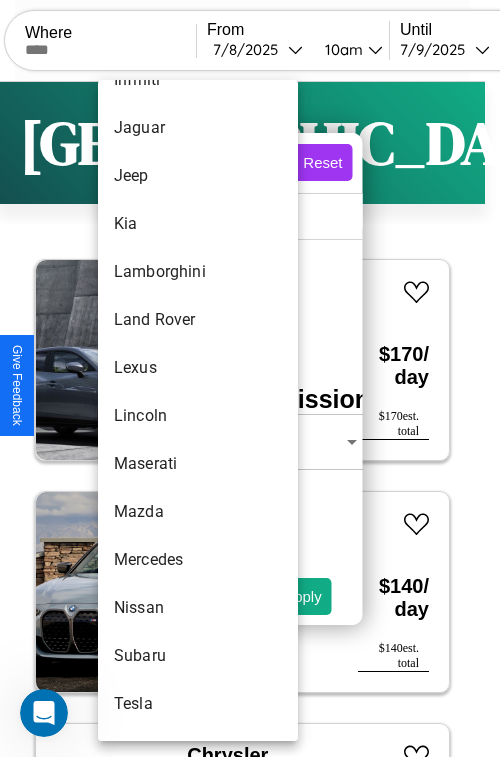 scroll, scrollTop: 950, scrollLeft: 0, axis: vertical 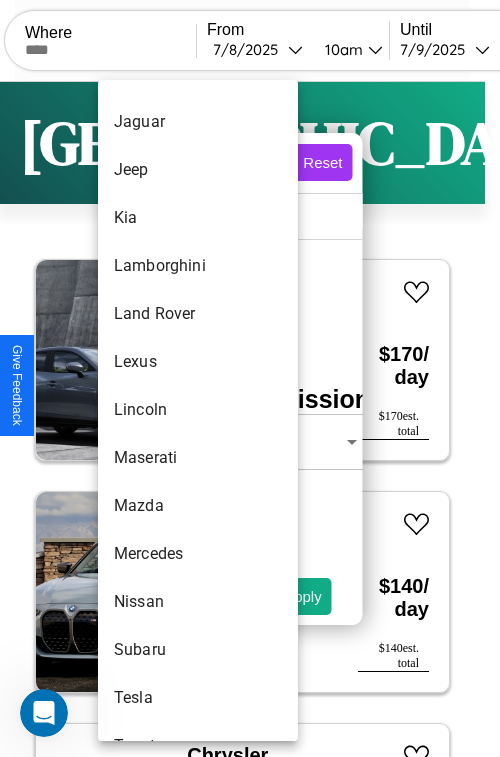click on "Lincoln" at bounding box center [198, 410] 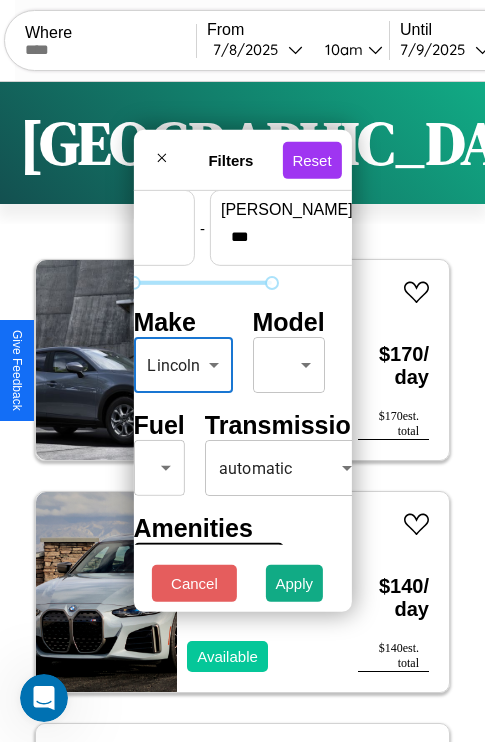 click on "CarGo Where From 7 / 8 / 2025 10am Until 7 / 9 / 2025 10am Become a Host Login Sign Up Dallas Filters 137  cars in this area These cars can be picked up in this city. Mazda   GLC   2021 Unavailable $ 170  / day $ 170  est. total BMW   650i   2016 Available $ 140  / day $ 140  est. total Chrysler   Grand Voyager   2014 Available $ 200  / day $ 200  est. total Toyota   Tundra   2024 Available $ 70  / day $ 70  est. total GMC   D7   2017 Available $ 80  / day $ 80  est. total Bentley   Flying Spur   2021 Available $ 120  / day $ 120  est. total Infiniti   QX80   2019 Unavailable $ 190  / day $ 190  est. total Buick   Enclave   2022 Available $ 180  / day $ 180  est. total Chevrolet   Kalos   2016 Available $ 30  / day $ 30  est. total Toyota   Scion xD   2022 Available $ 110  / day $ 110  est. total Hummer   H1   2023 Available $ 150  / day $ 150  est. total Ferrari   456 GT   2018 Available $ 190  / day $ 190  est. total Infiniti   Q70   2019 Available $ 70  / day $ 70  est. total Volvo   EX30 CC   2024 $ 190 $" at bounding box center [242, 412] 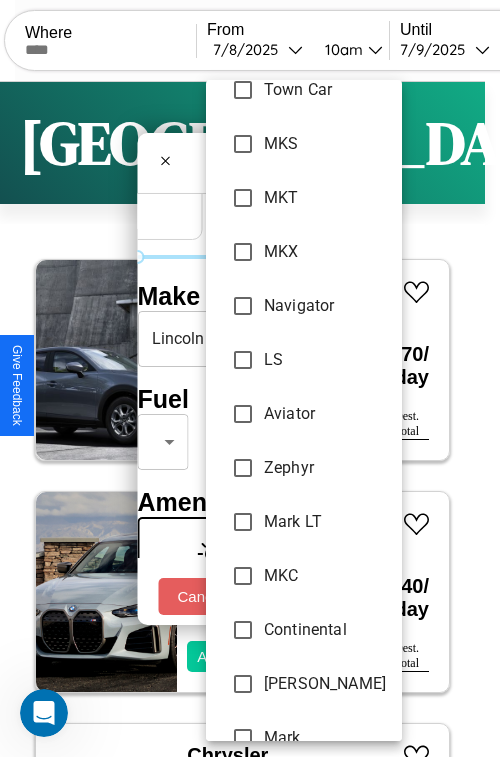 scroll, scrollTop: 131, scrollLeft: 0, axis: vertical 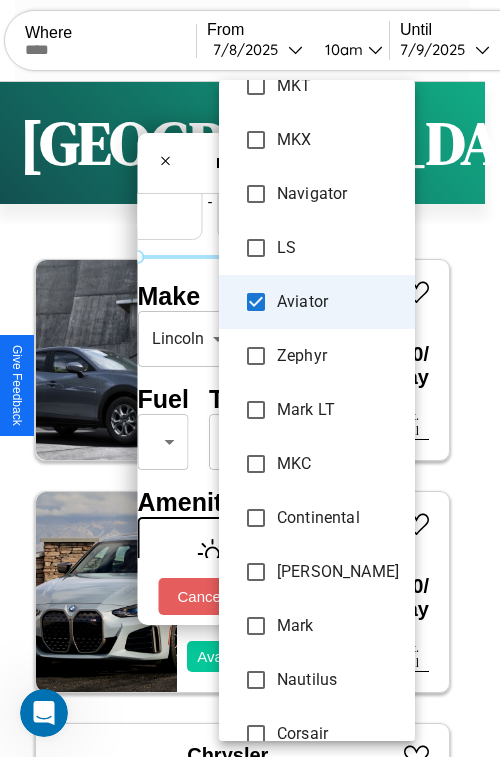 type on "**********" 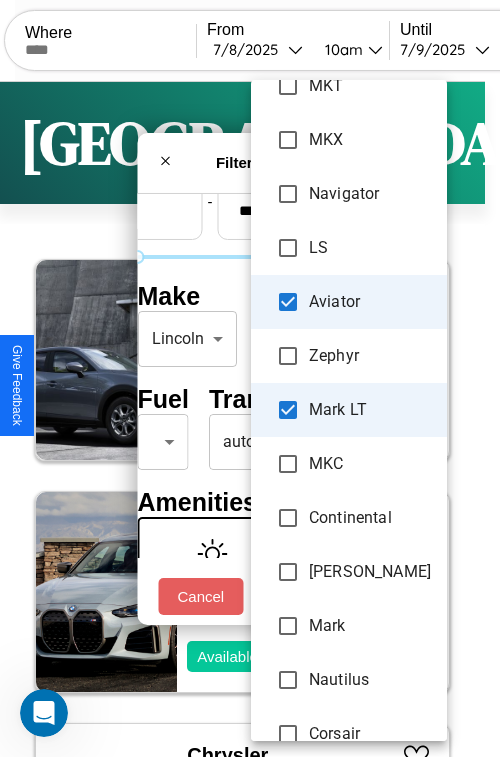 click at bounding box center [250, 378] 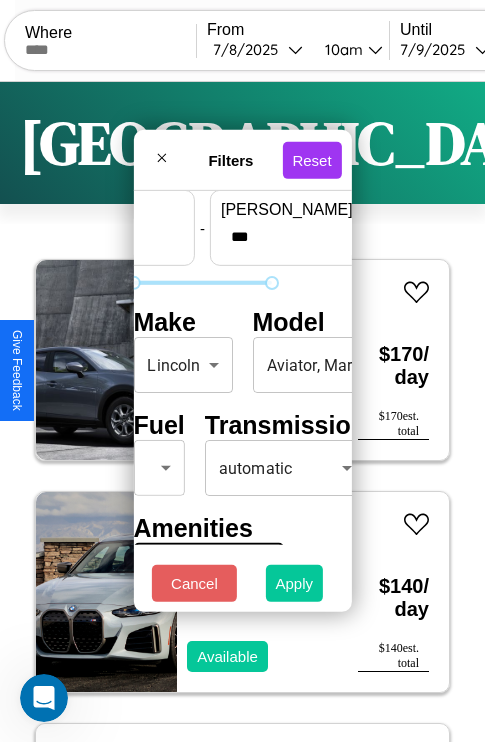 click on "Apply" at bounding box center (295, 583) 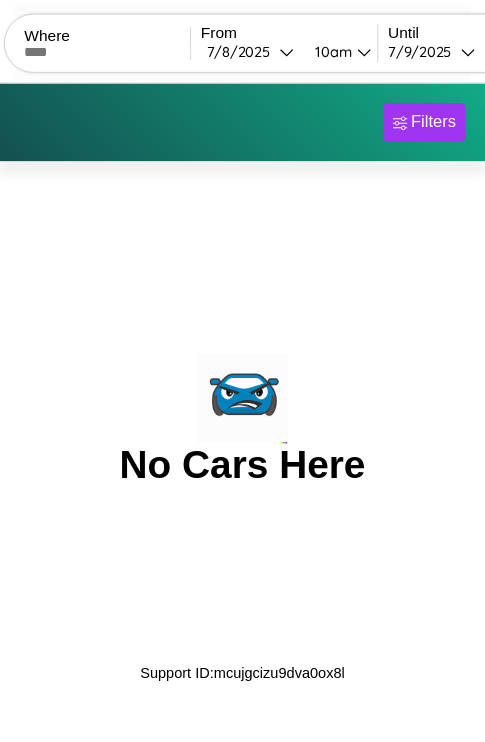 scroll, scrollTop: 0, scrollLeft: 0, axis: both 